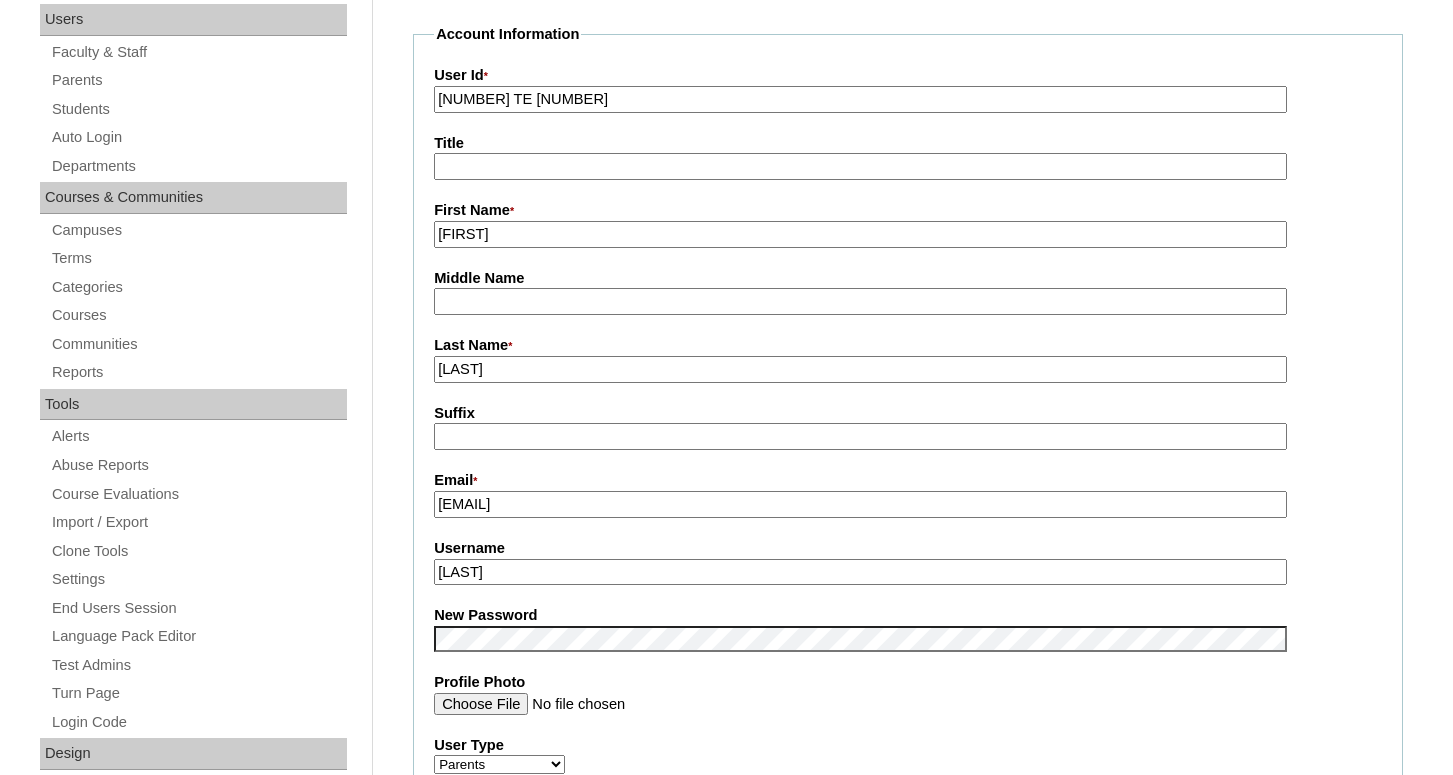 scroll, scrollTop: 0, scrollLeft: 0, axis: both 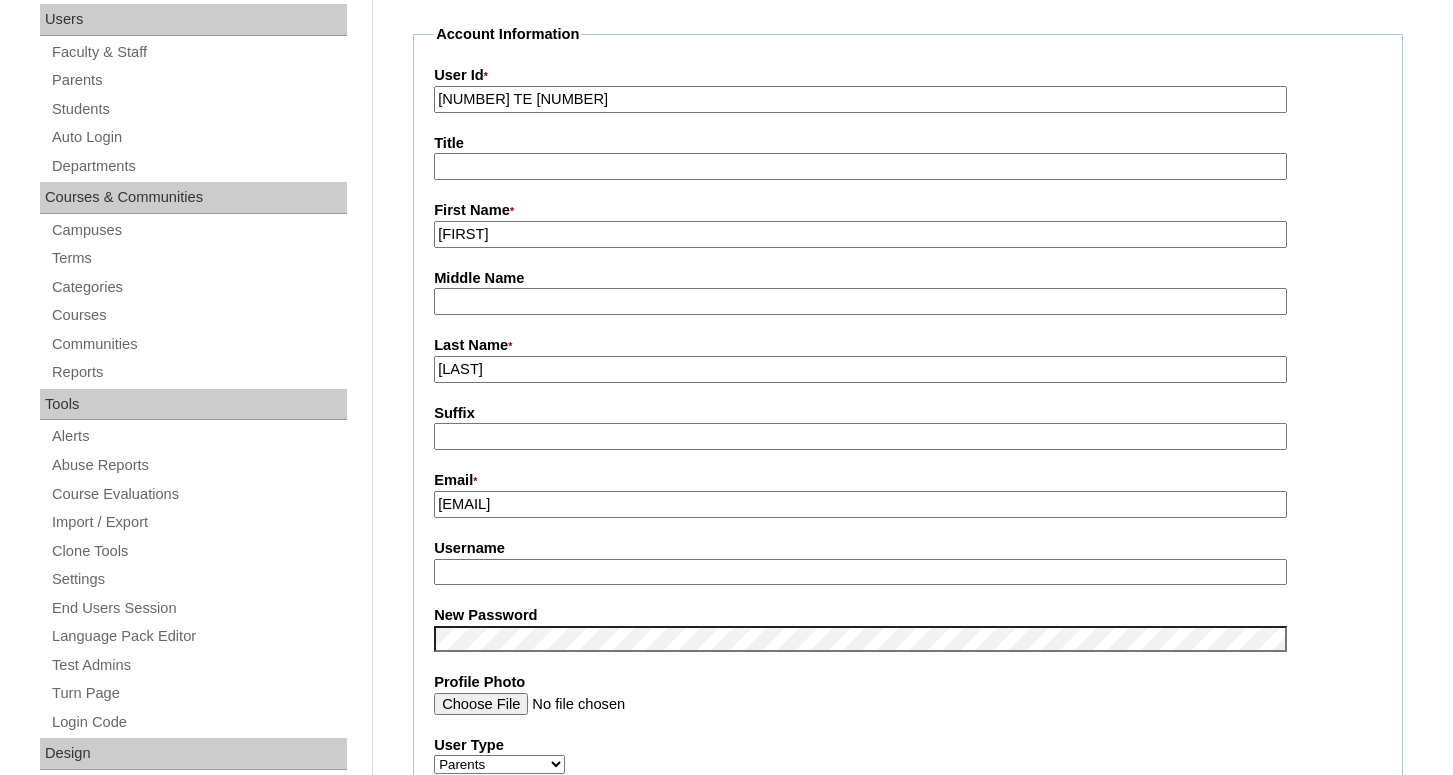 type 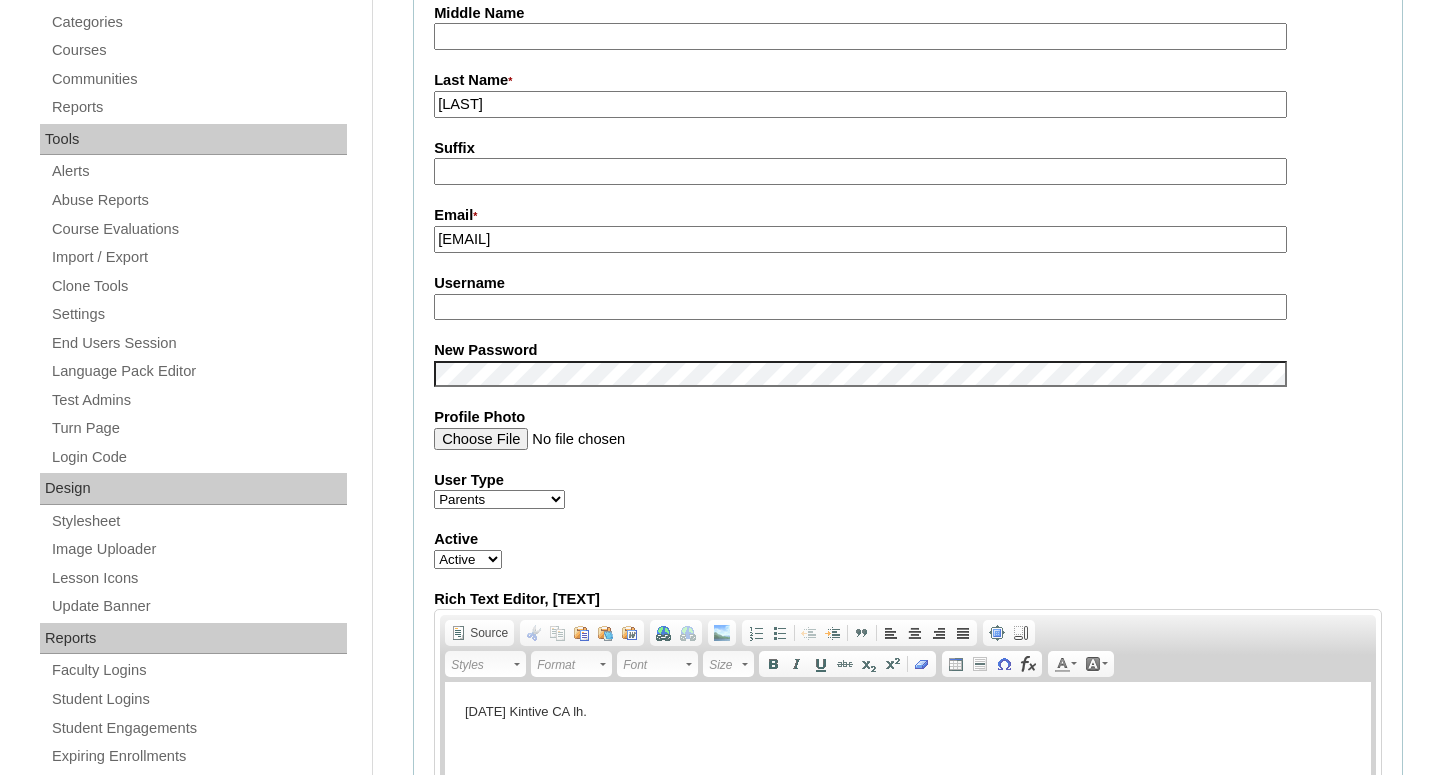 scroll, scrollTop: 714, scrollLeft: 0, axis: vertical 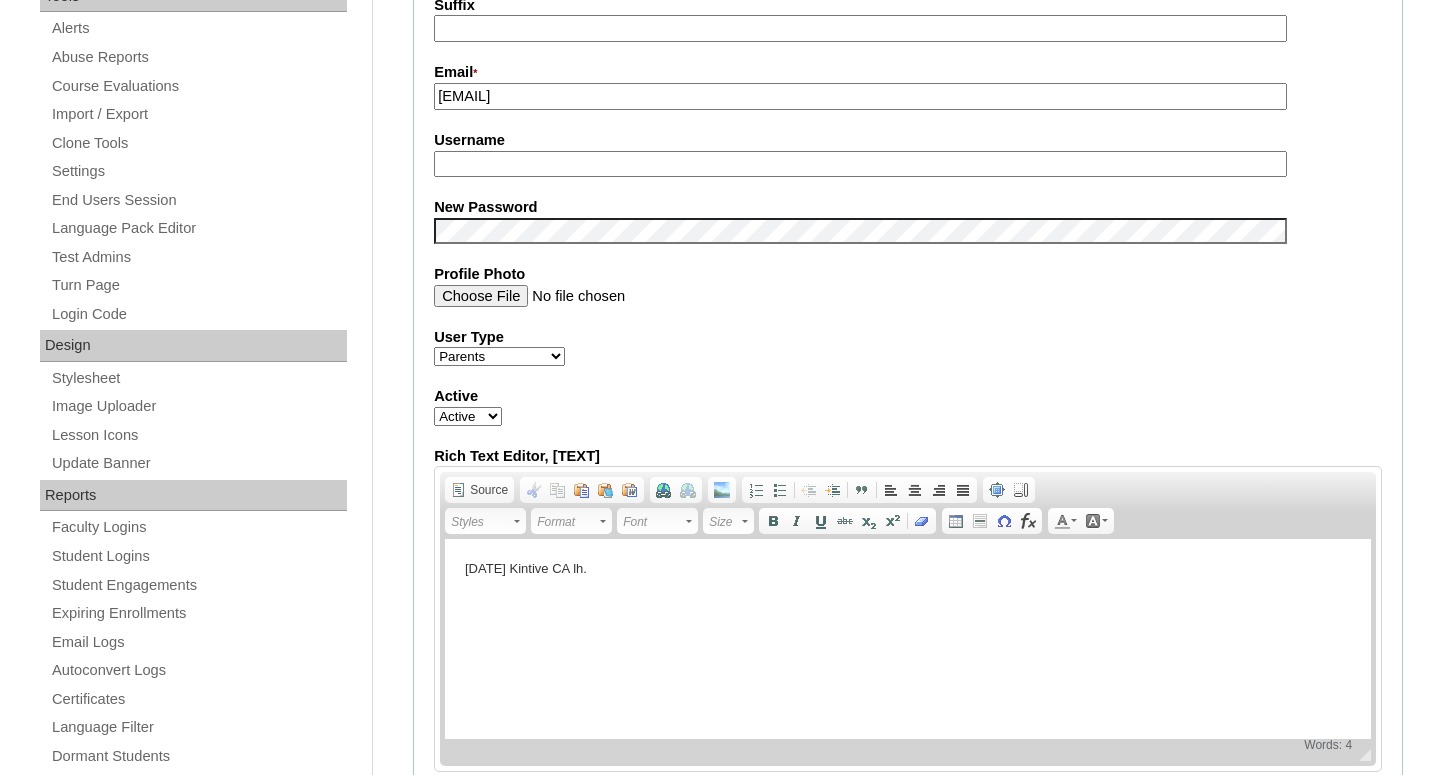 type on "jinhee223@gmail.com" 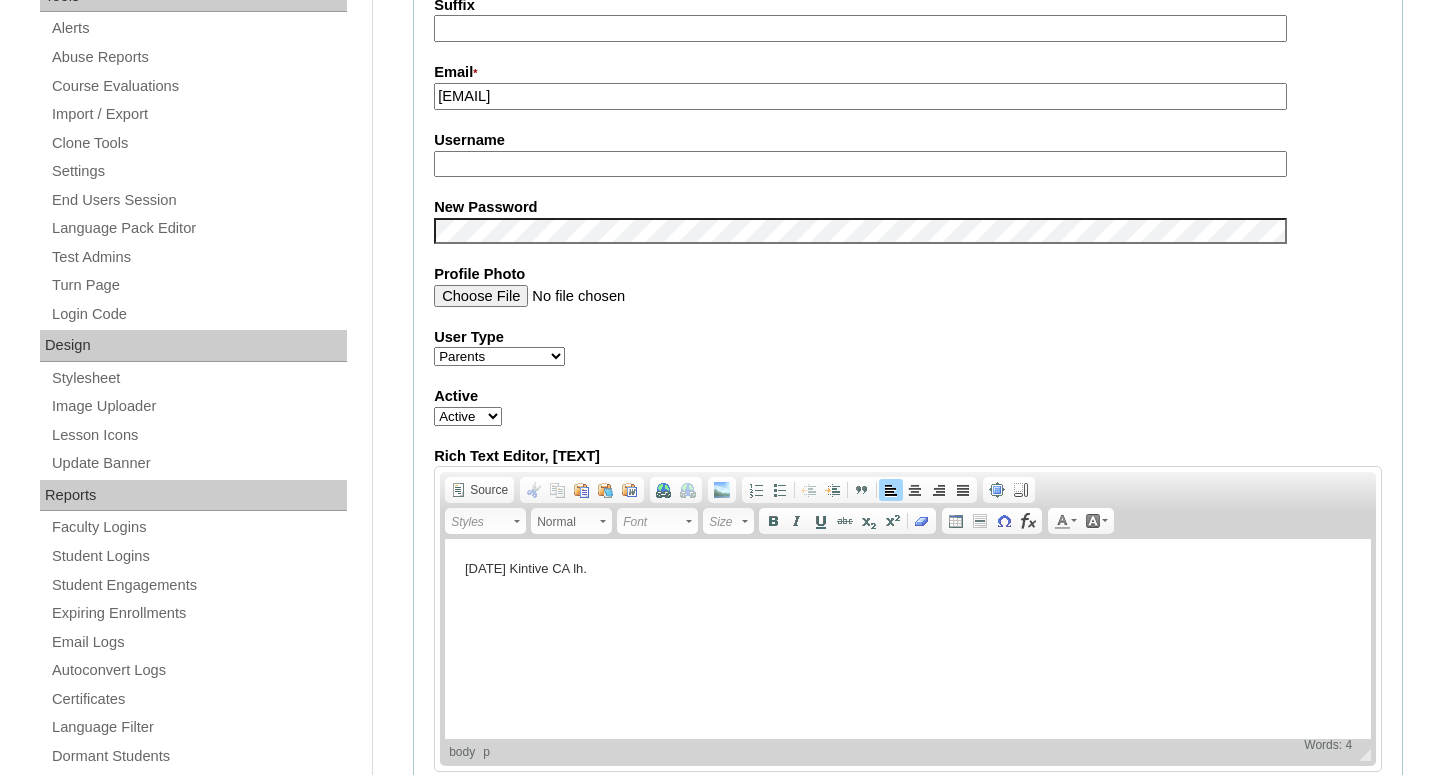 type 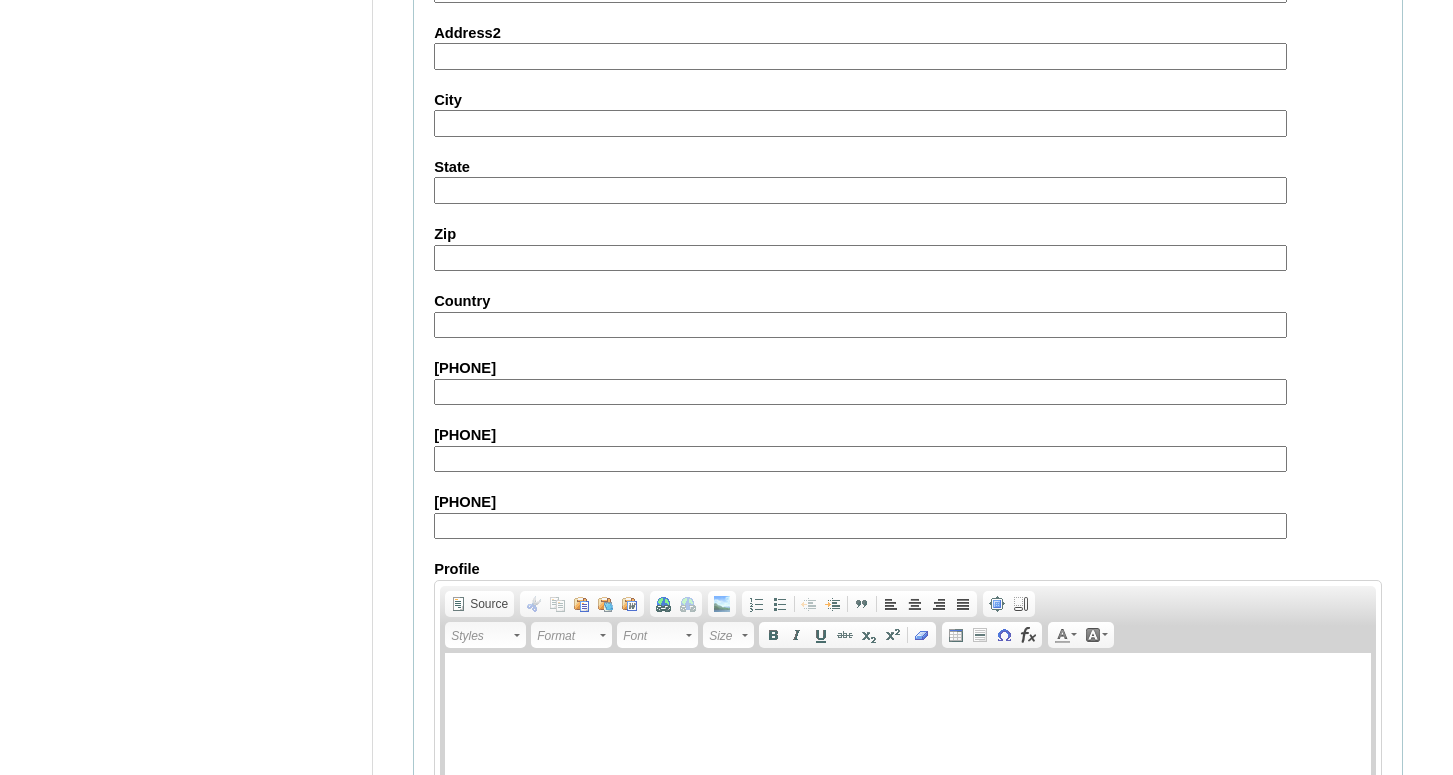 scroll, scrollTop: 1863, scrollLeft: 0, axis: vertical 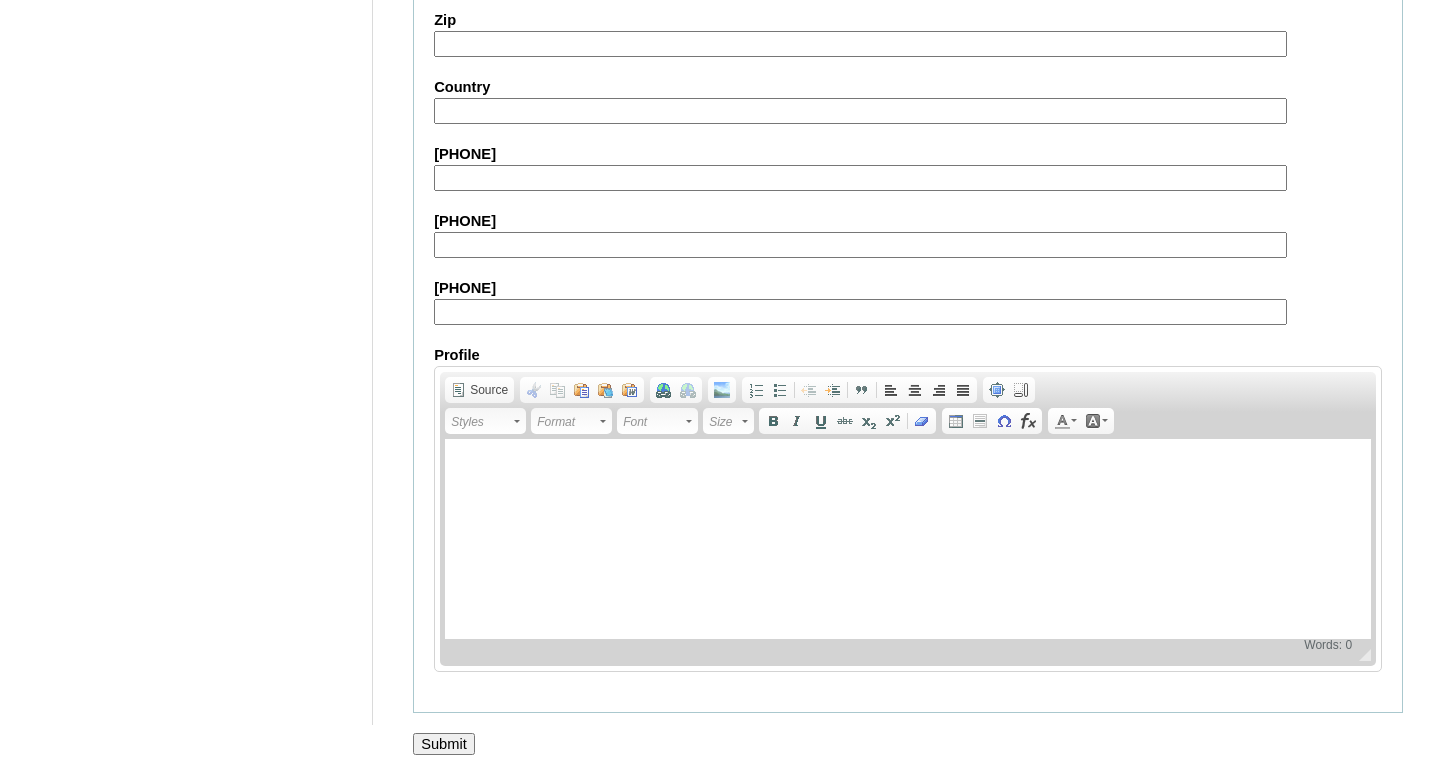 click on "Submit" at bounding box center [444, 744] 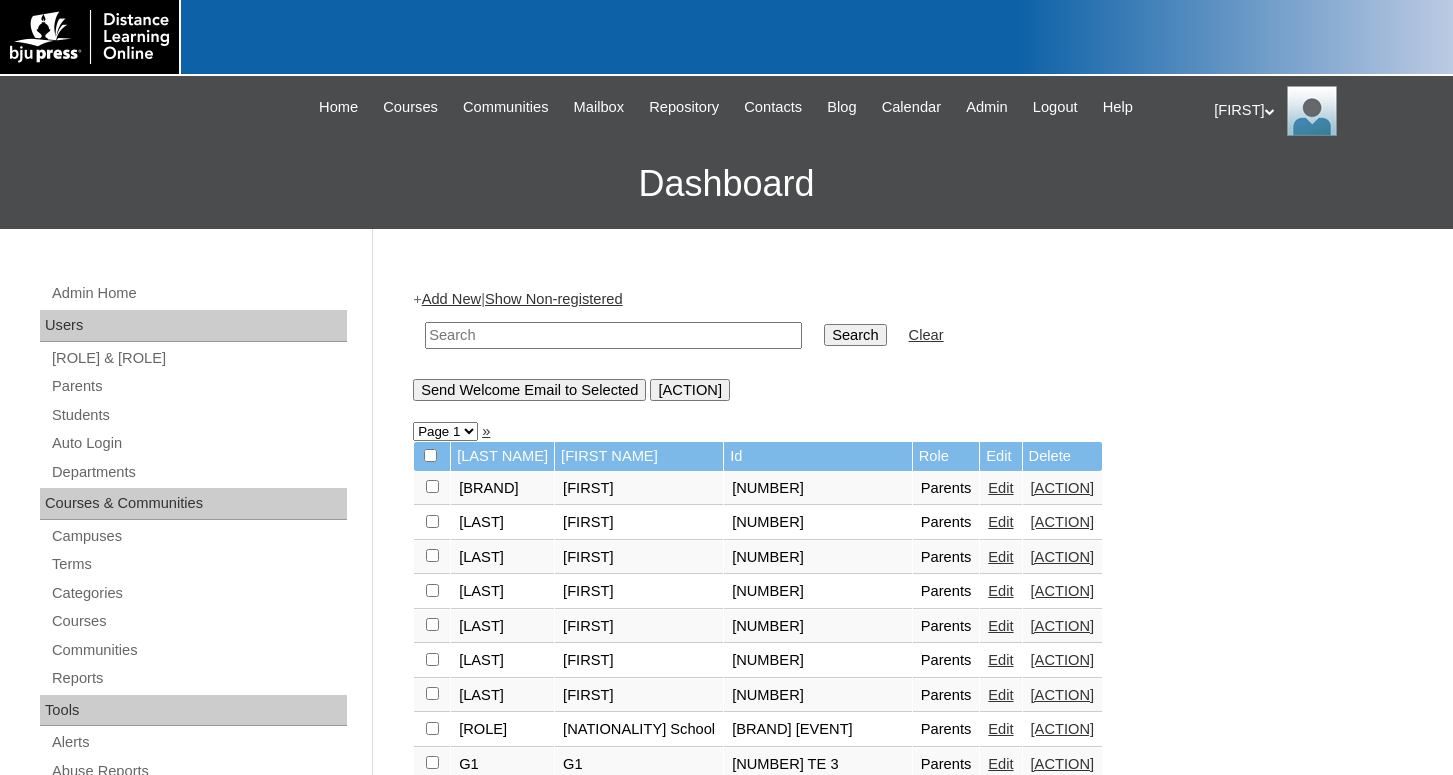 scroll, scrollTop: 0, scrollLeft: 0, axis: both 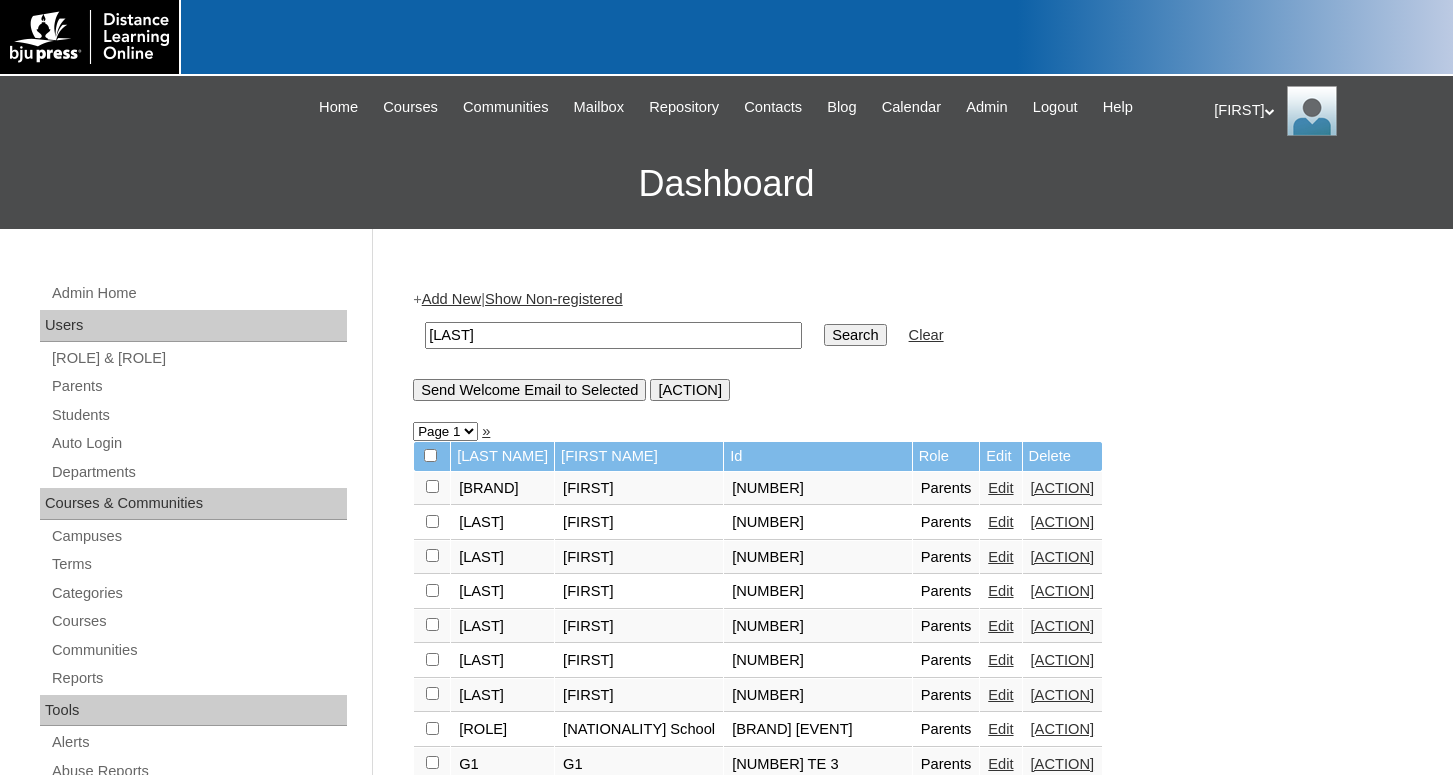 type on "[LAST]" 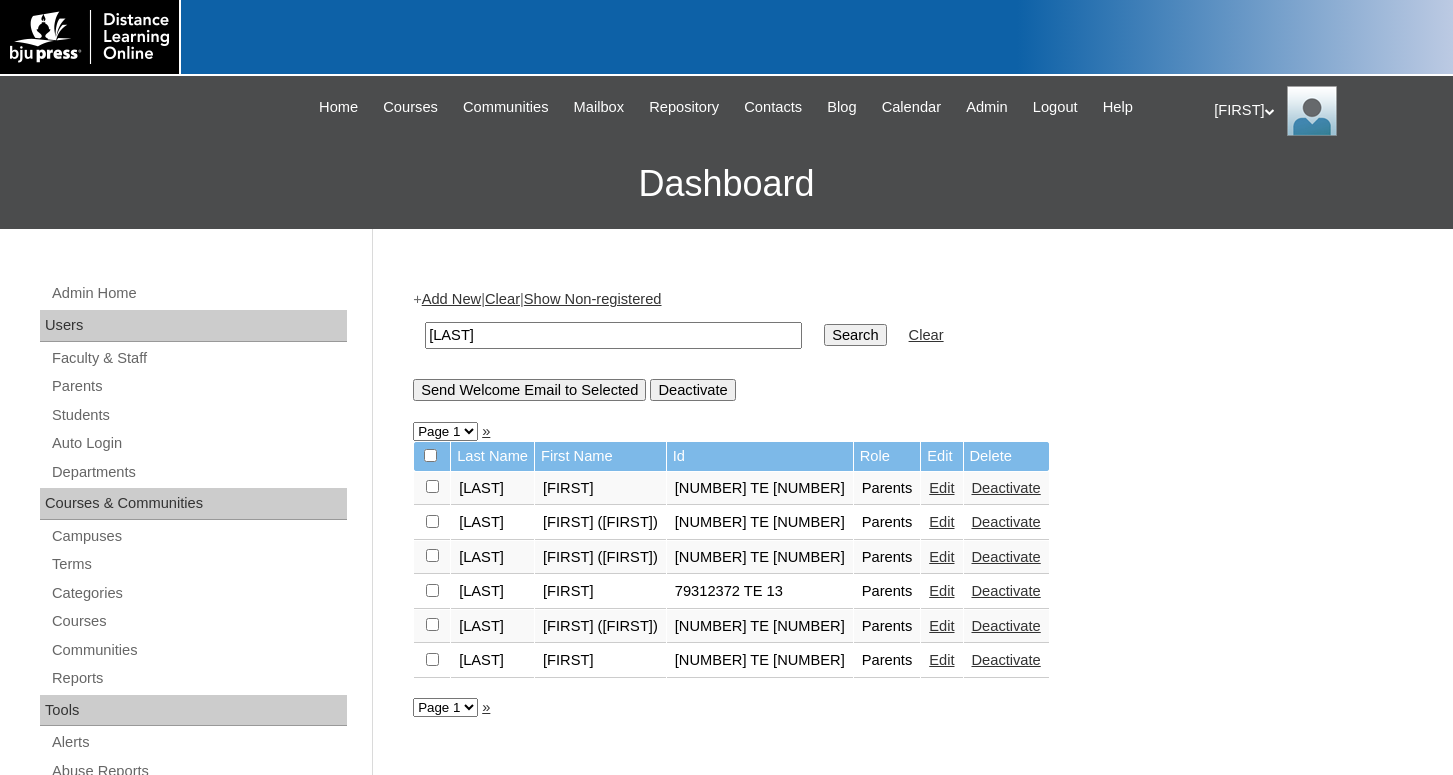 scroll, scrollTop: 0, scrollLeft: 0, axis: both 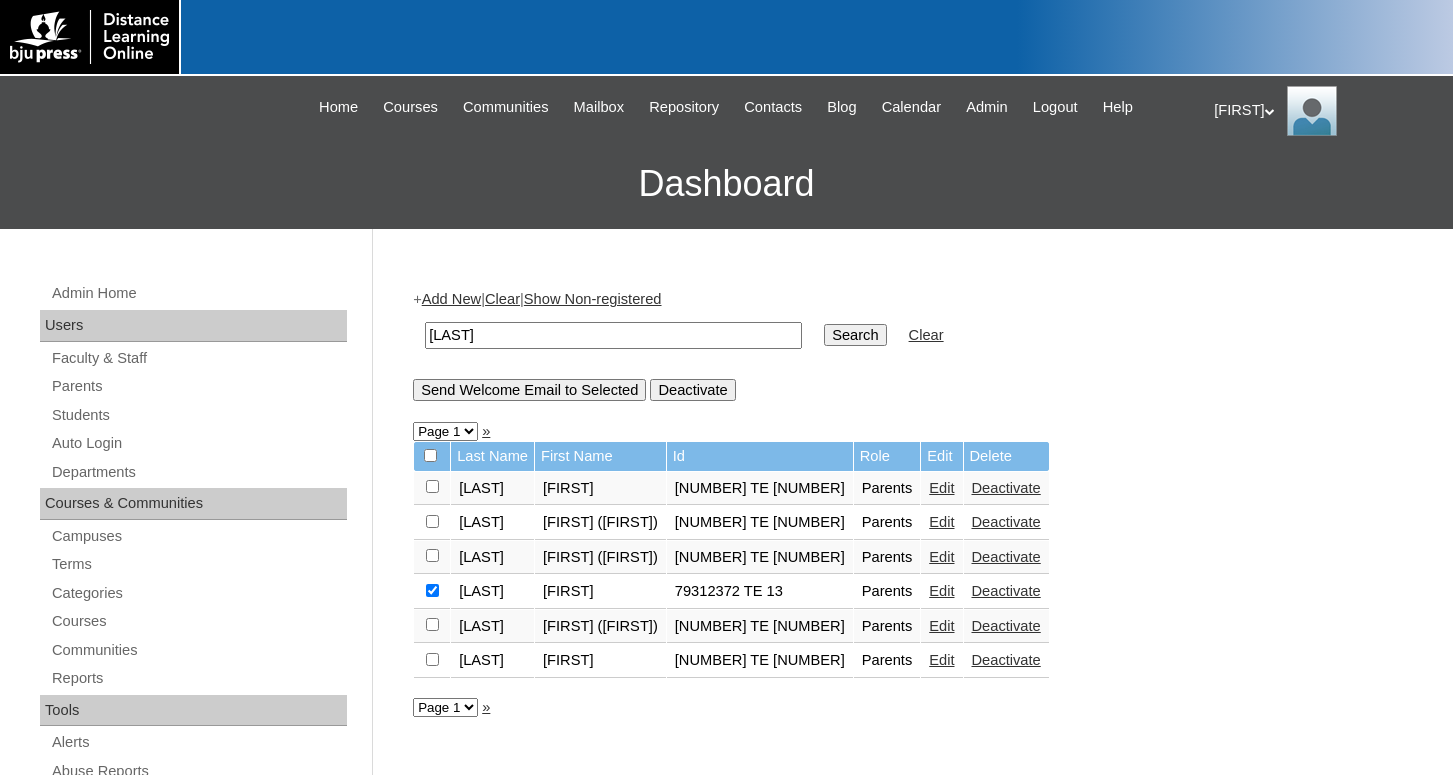 click on "Send Welcome Email to Selected" at bounding box center (529, 390) 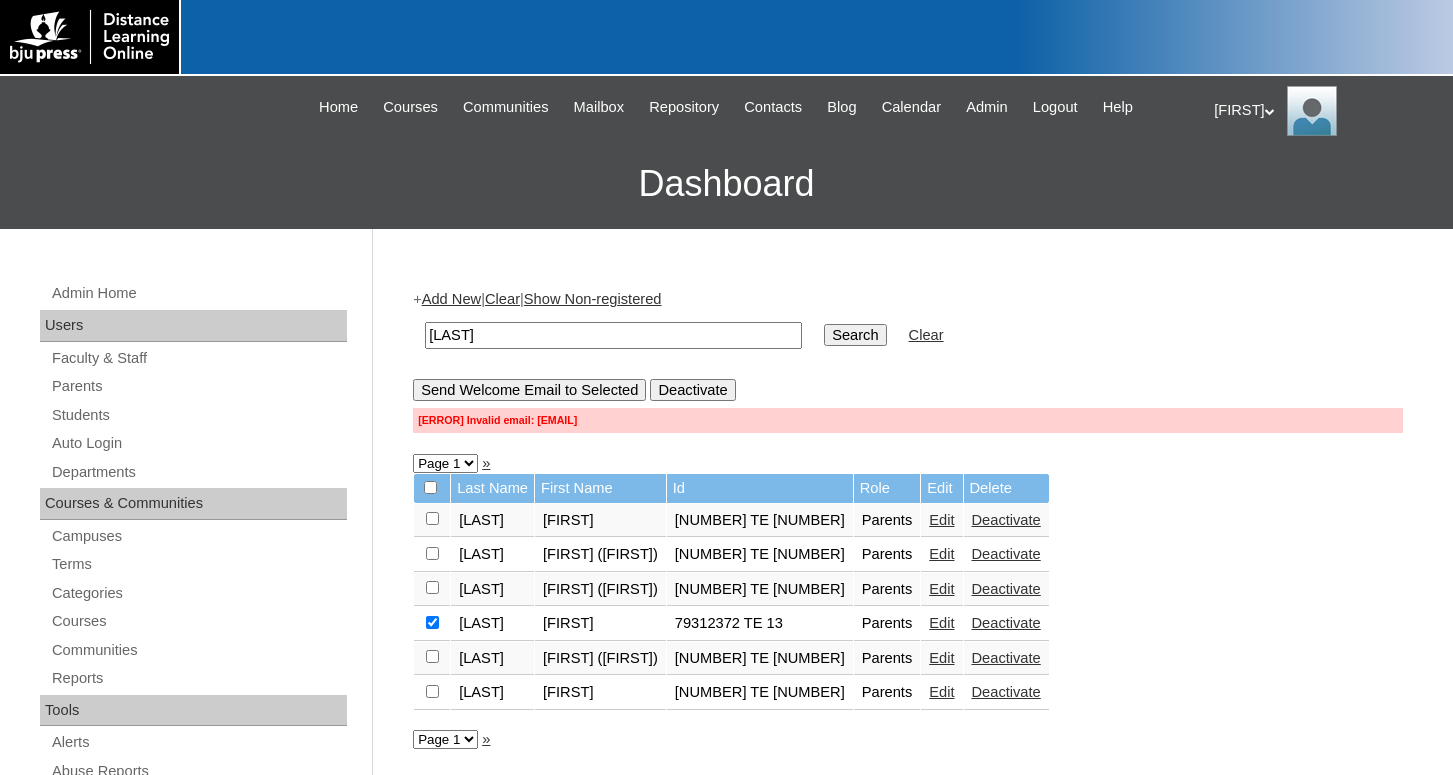 click at bounding box center (432, 518) 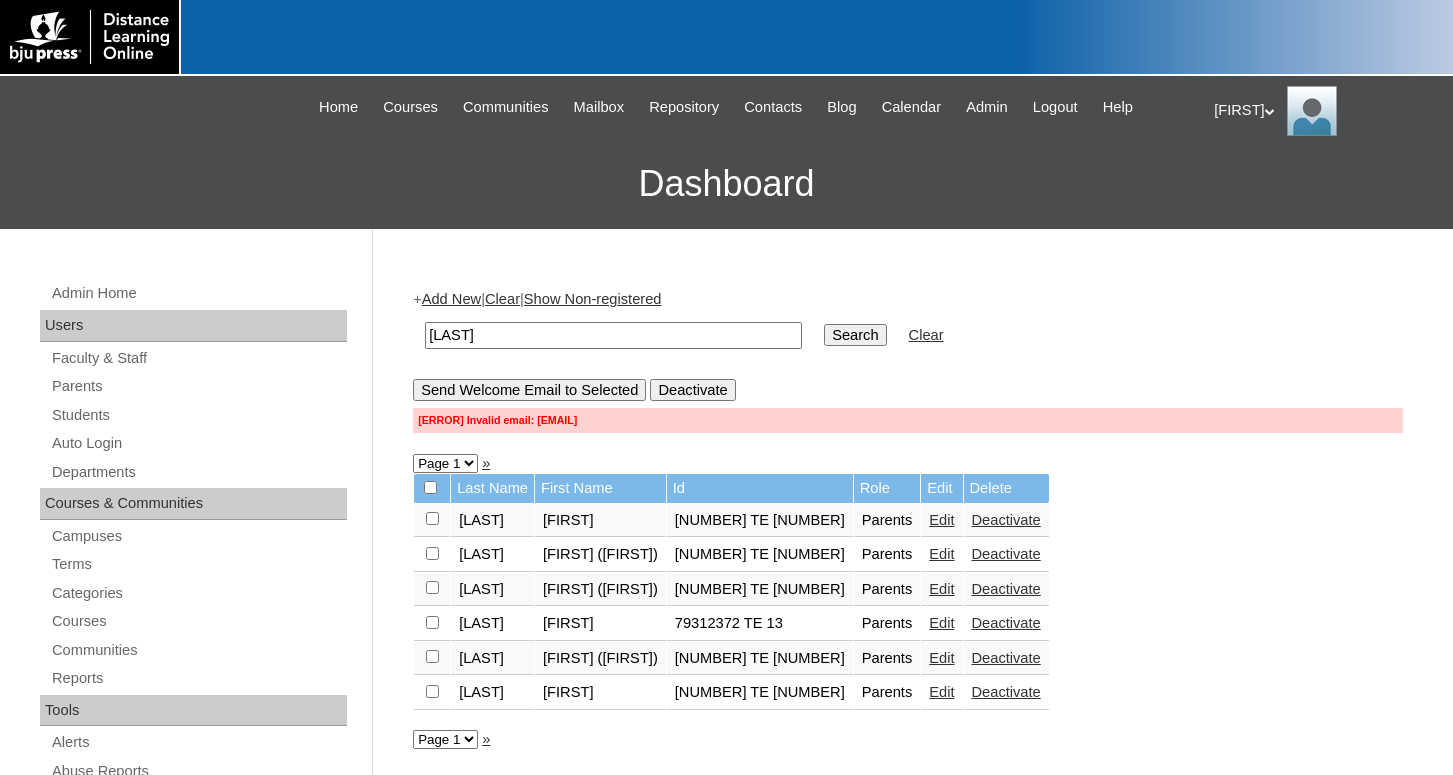 click on "Edit" at bounding box center [941, 623] 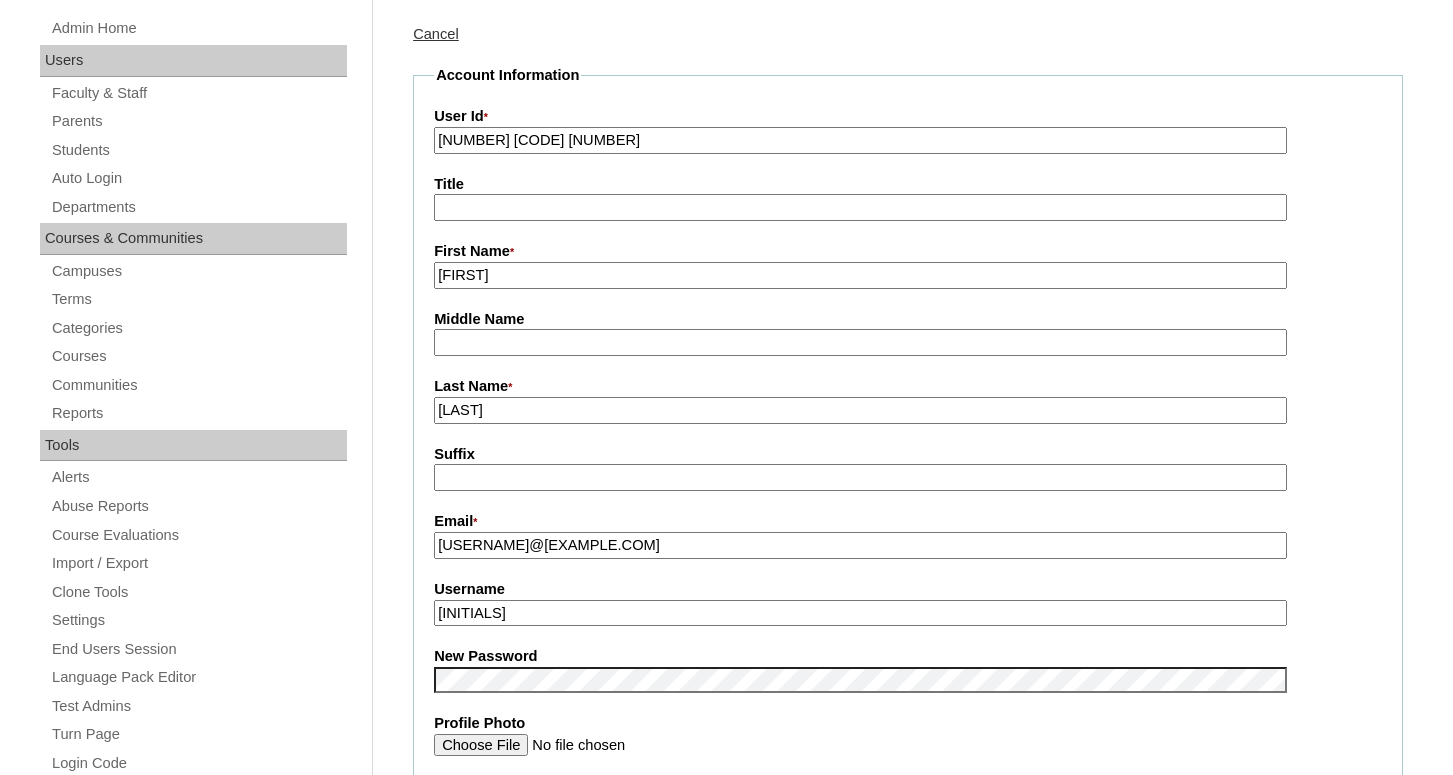 scroll, scrollTop: 306, scrollLeft: 0, axis: vertical 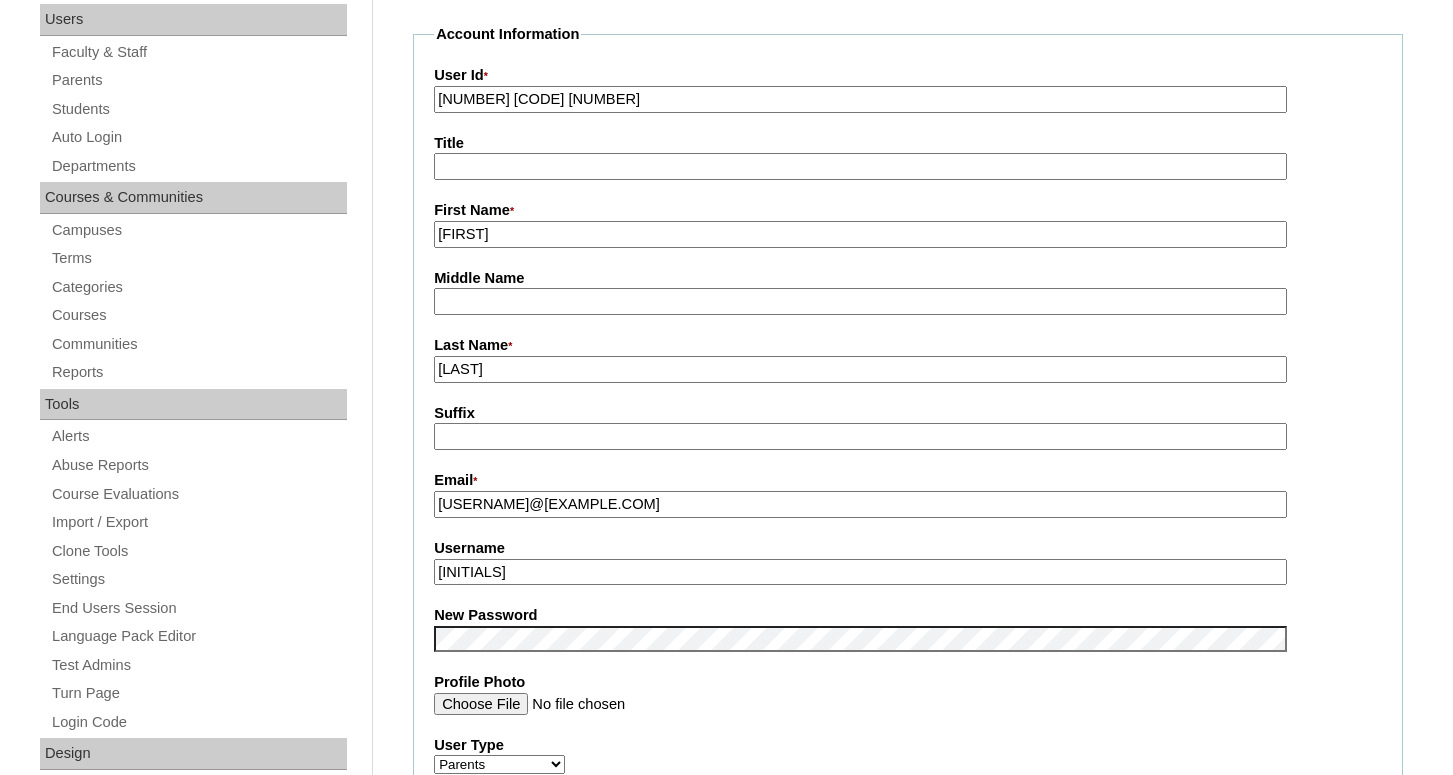 drag, startPoint x: 544, startPoint y: 579, endPoint x: 402, endPoint y: 563, distance: 142.89856 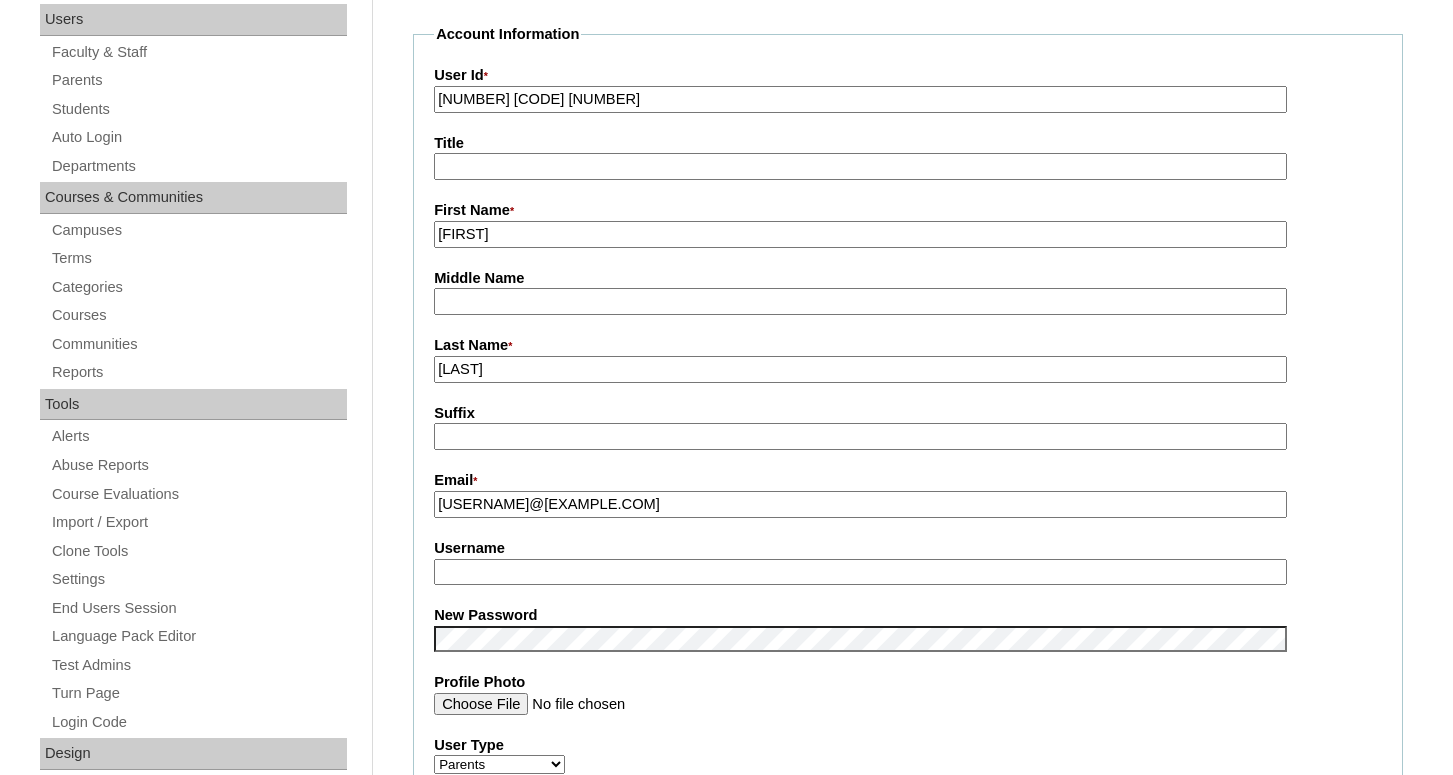 type 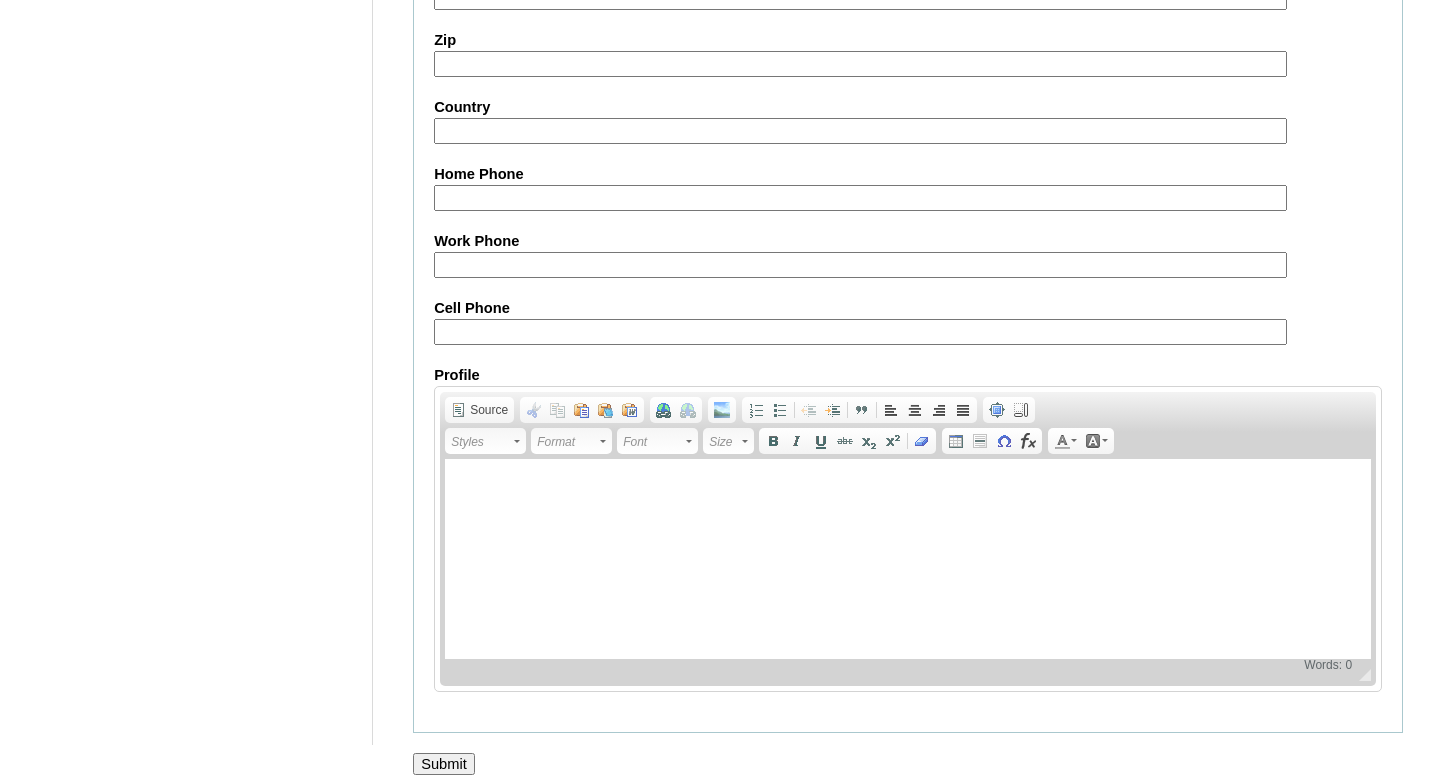 scroll, scrollTop: 1863, scrollLeft: 0, axis: vertical 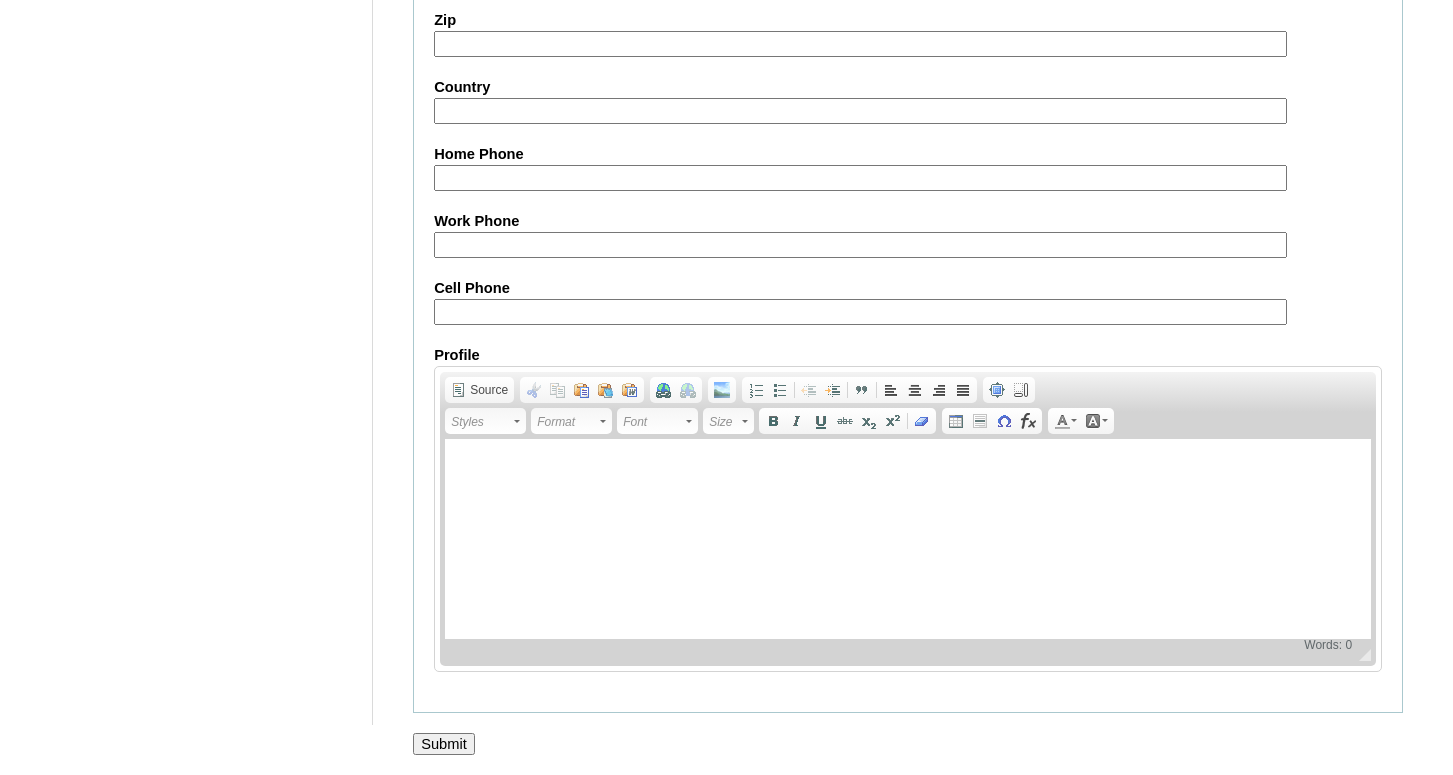 click on "Submit" at bounding box center (444, 744) 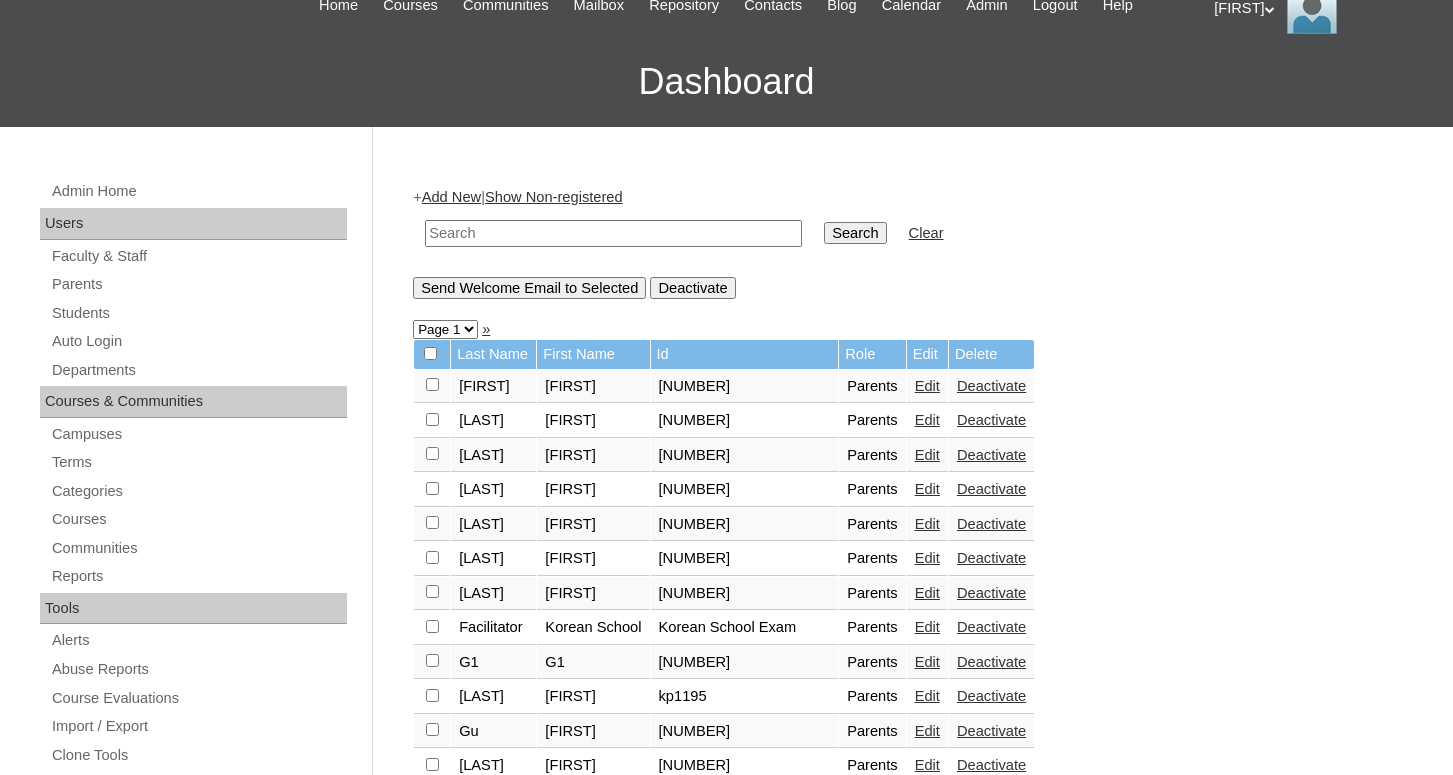 scroll, scrollTop: 0, scrollLeft: 0, axis: both 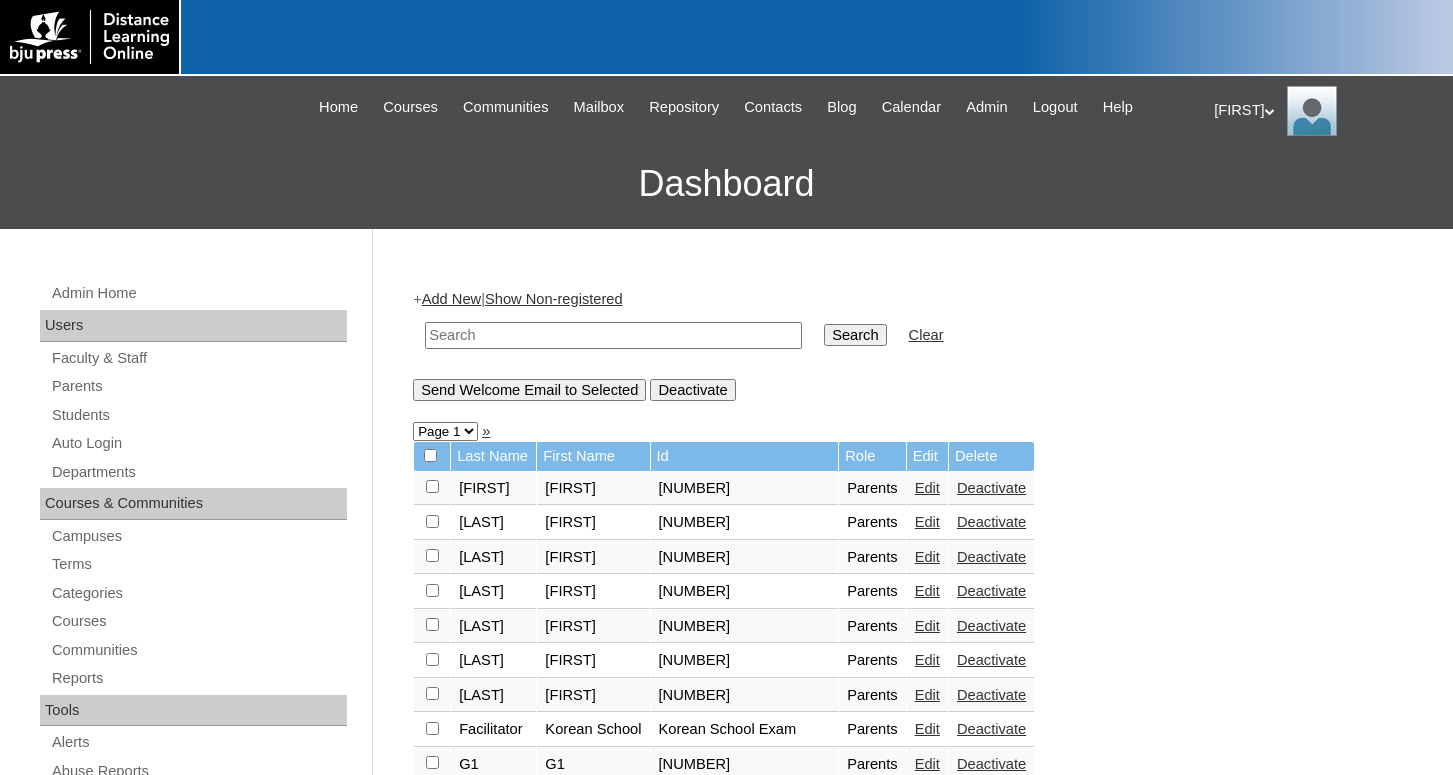click at bounding box center (613, 335) 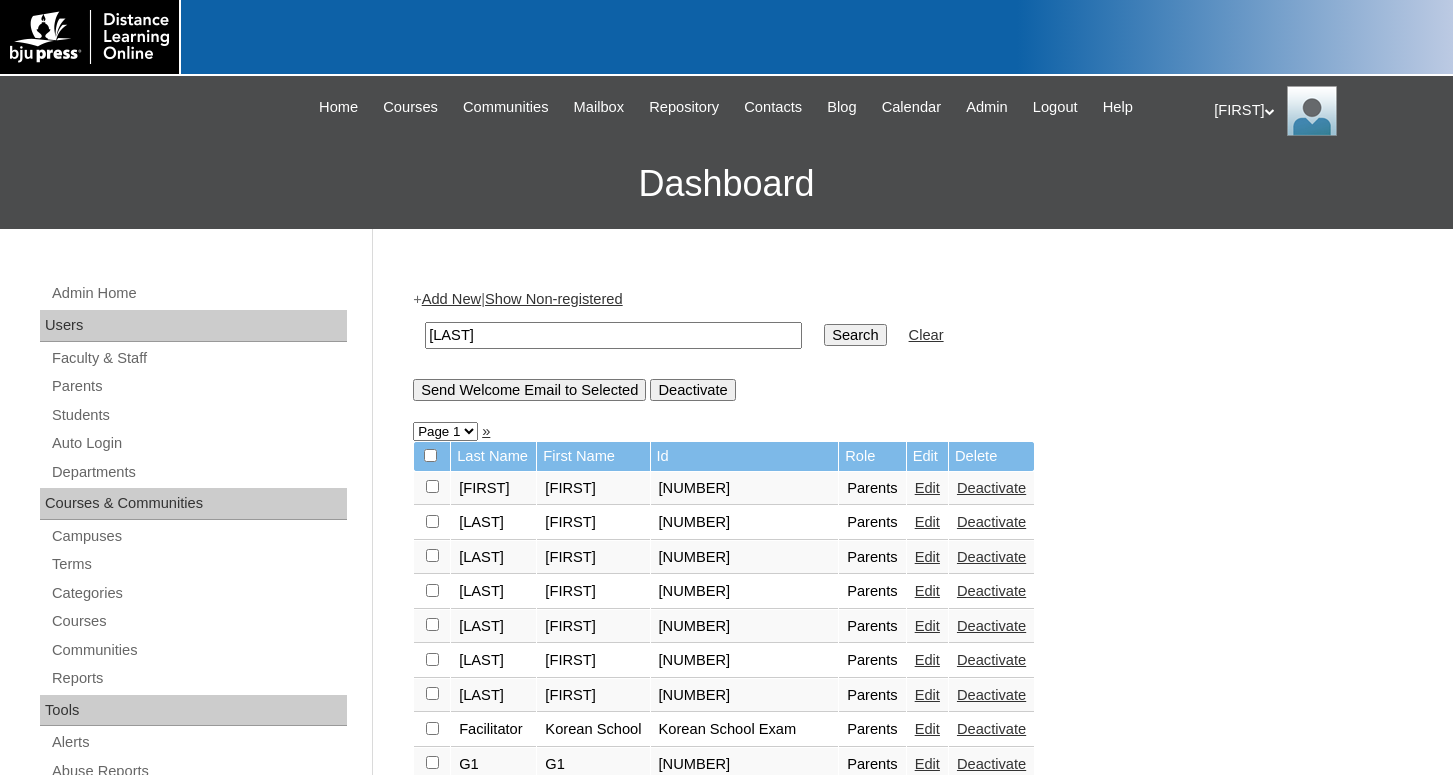type on "[FIRST]" 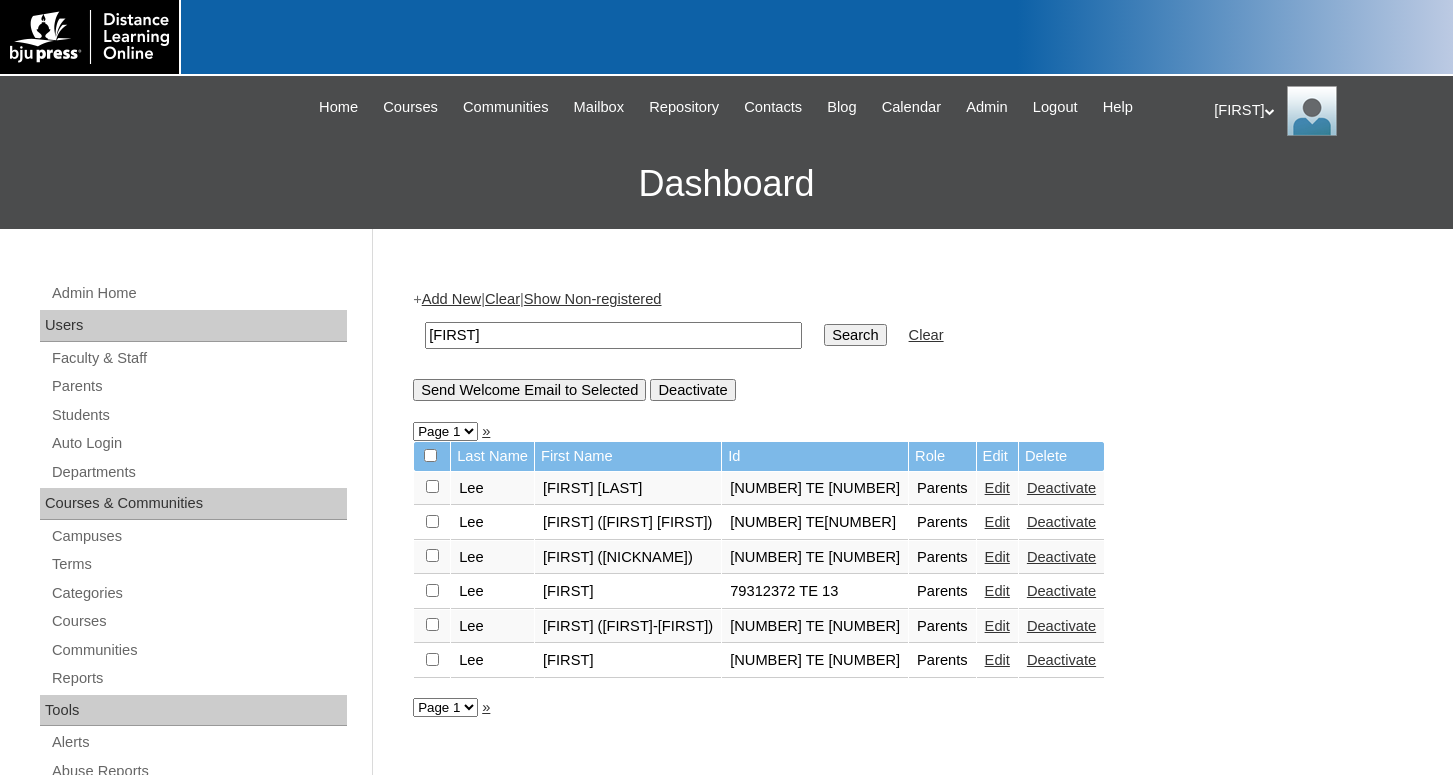 scroll, scrollTop: 0, scrollLeft: 0, axis: both 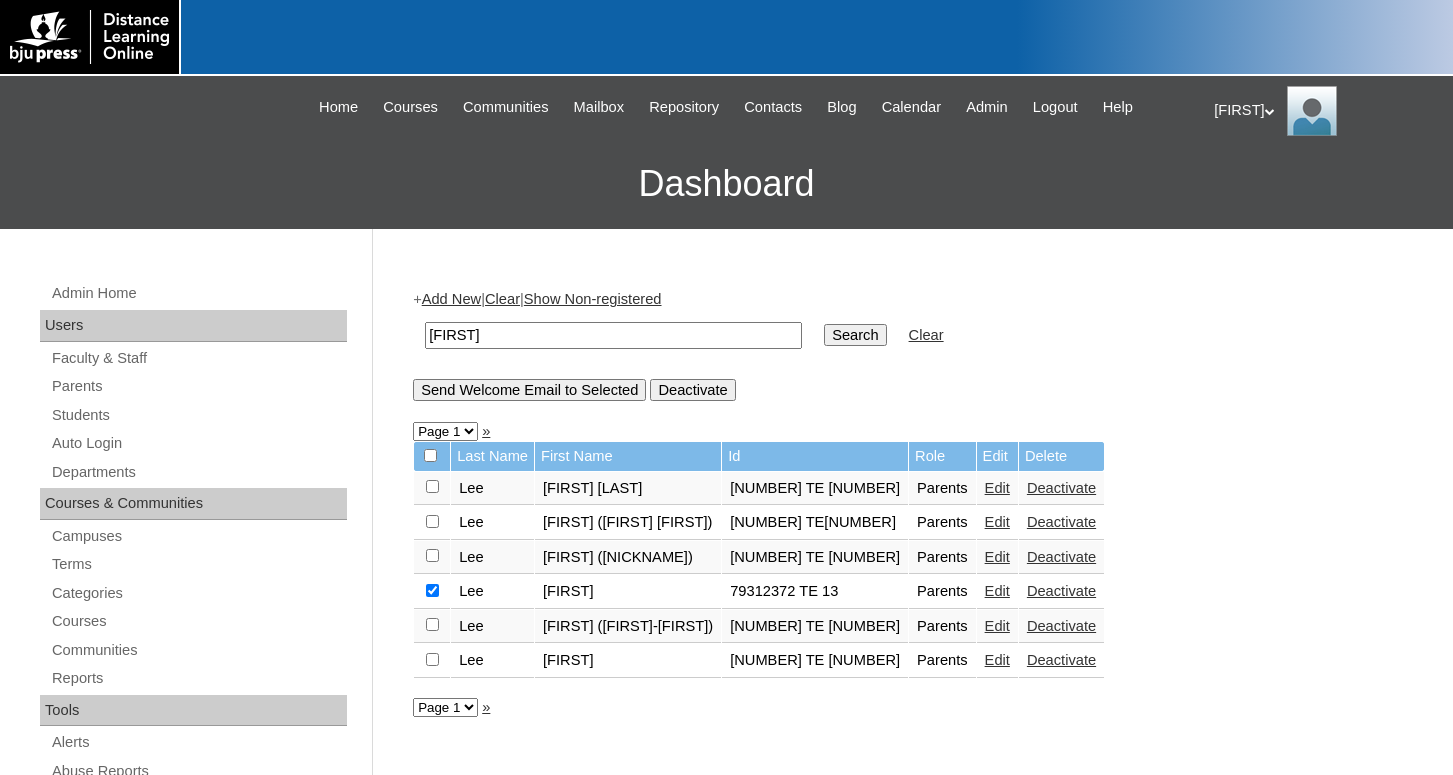 click on "Send Welcome Email to Selected" at bounding box center [529, 390] 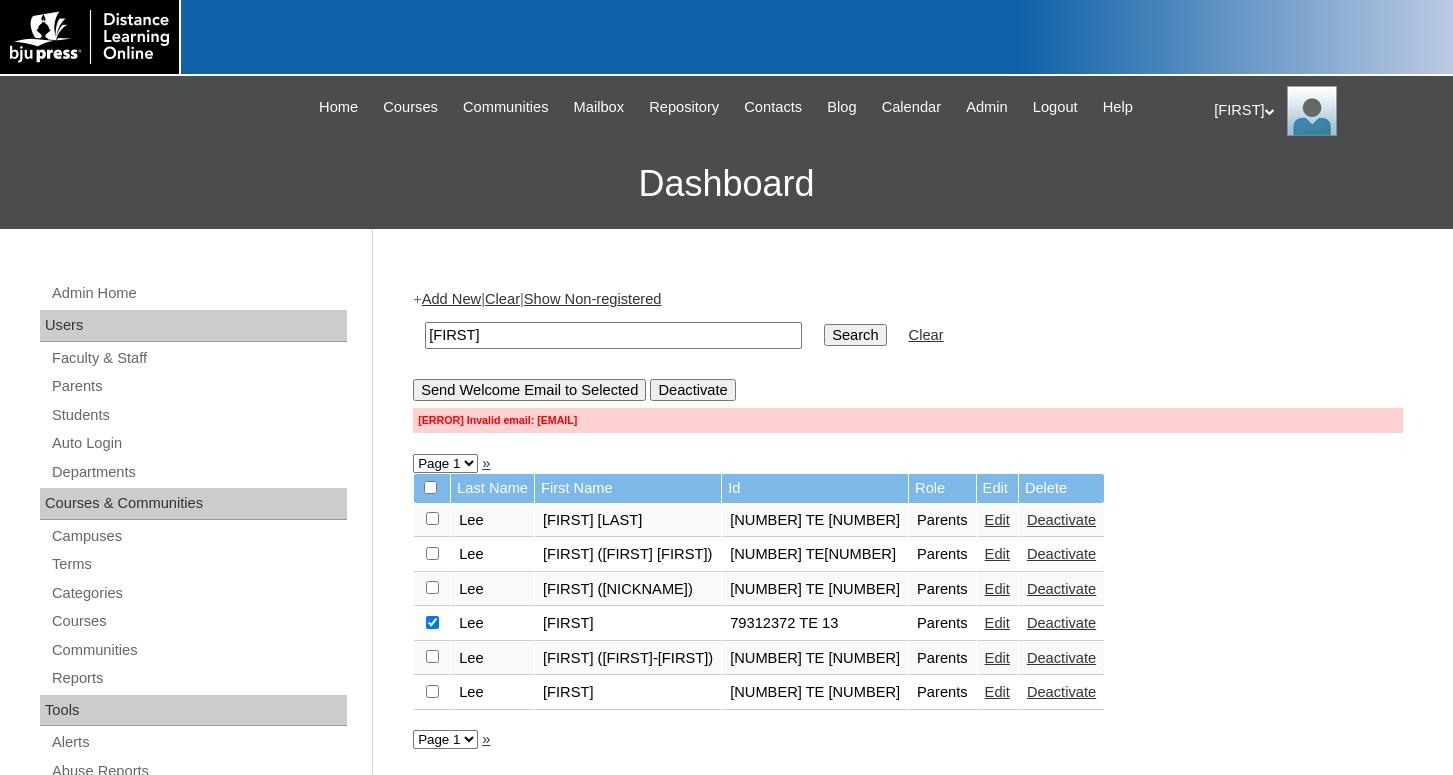 scroll, scrollTop: 102, scrollLeft: 0, axis: vertical 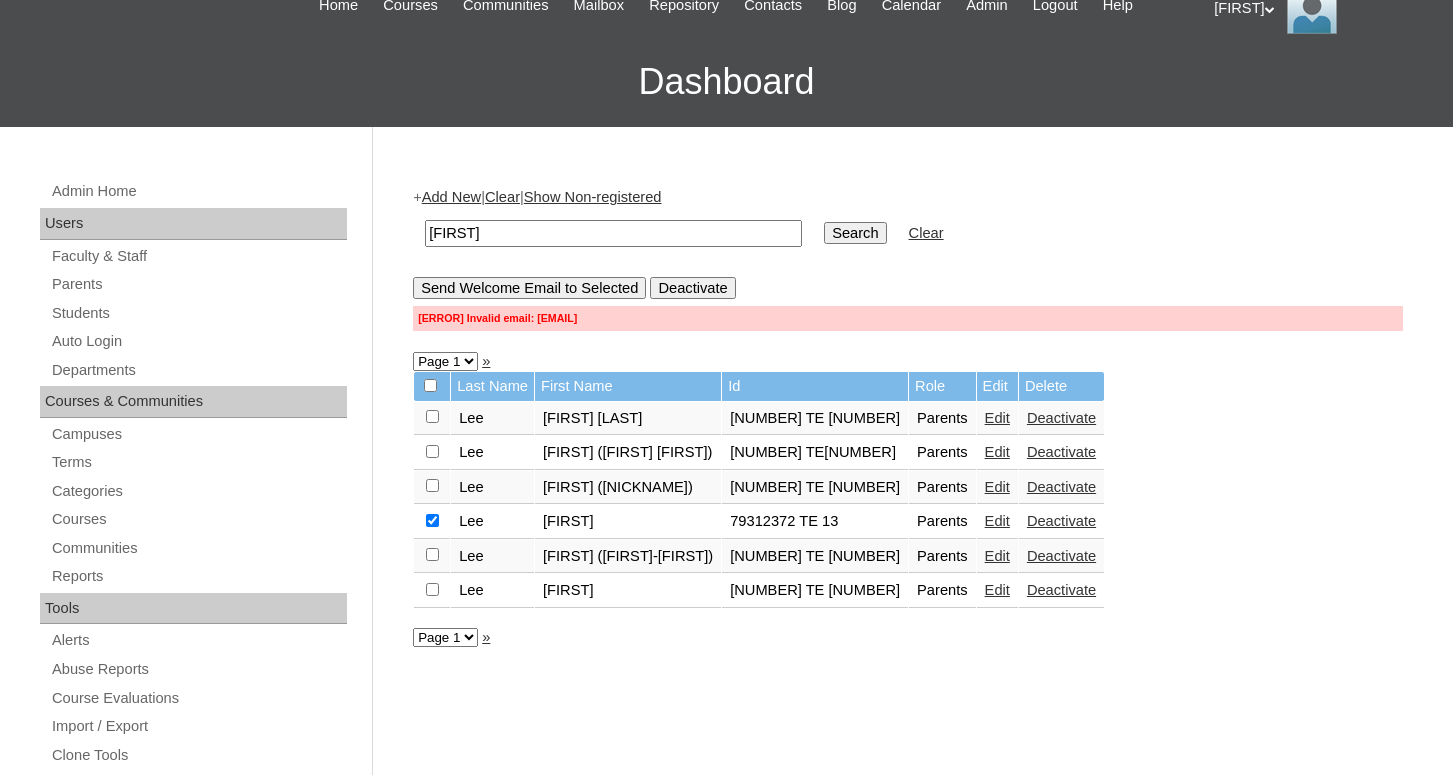 click at bounding box center (432, 416) 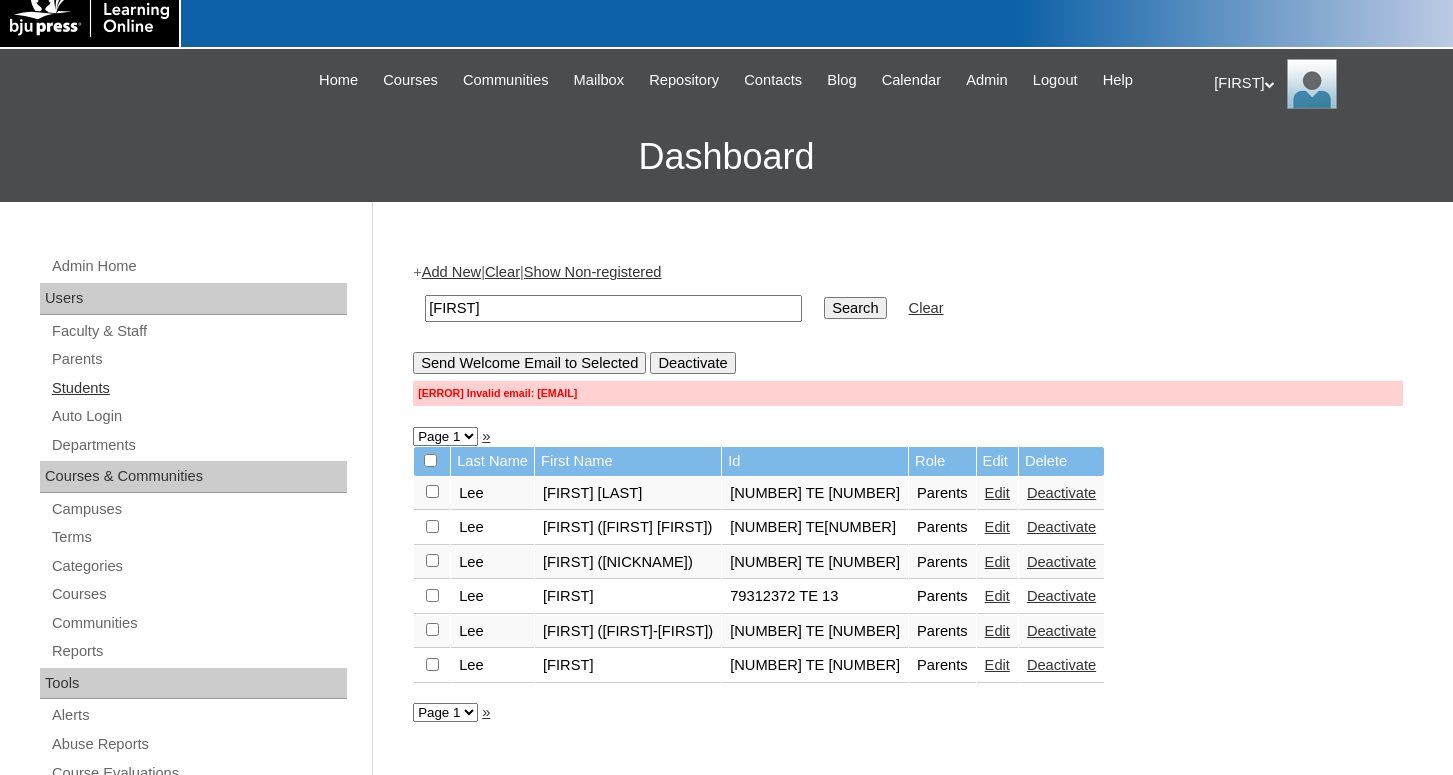 scroll, scrollTop: 0, scrollLeft: 0, axis: both 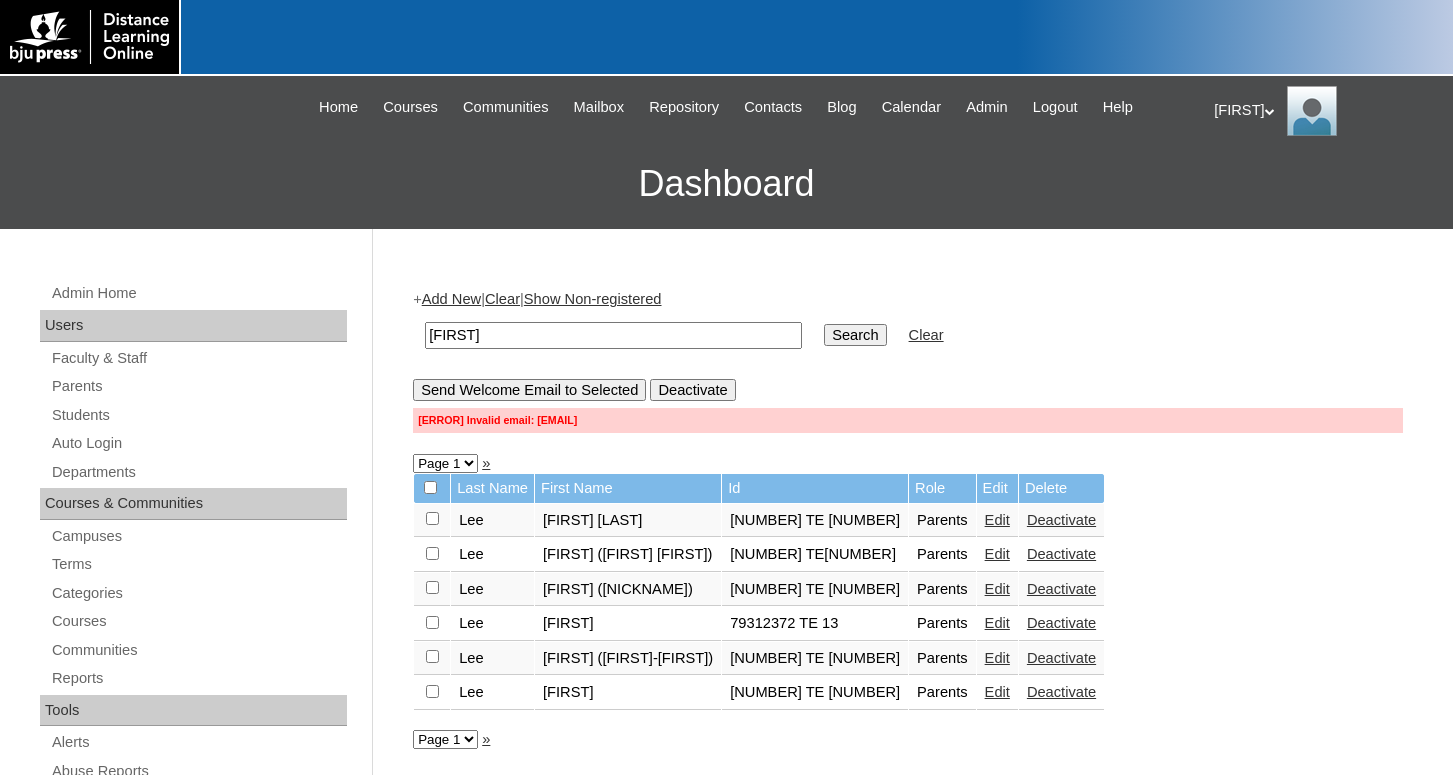 click on "[FIRST]
My Profile
My Settings
Logout" at bounding box center [1323, 111] 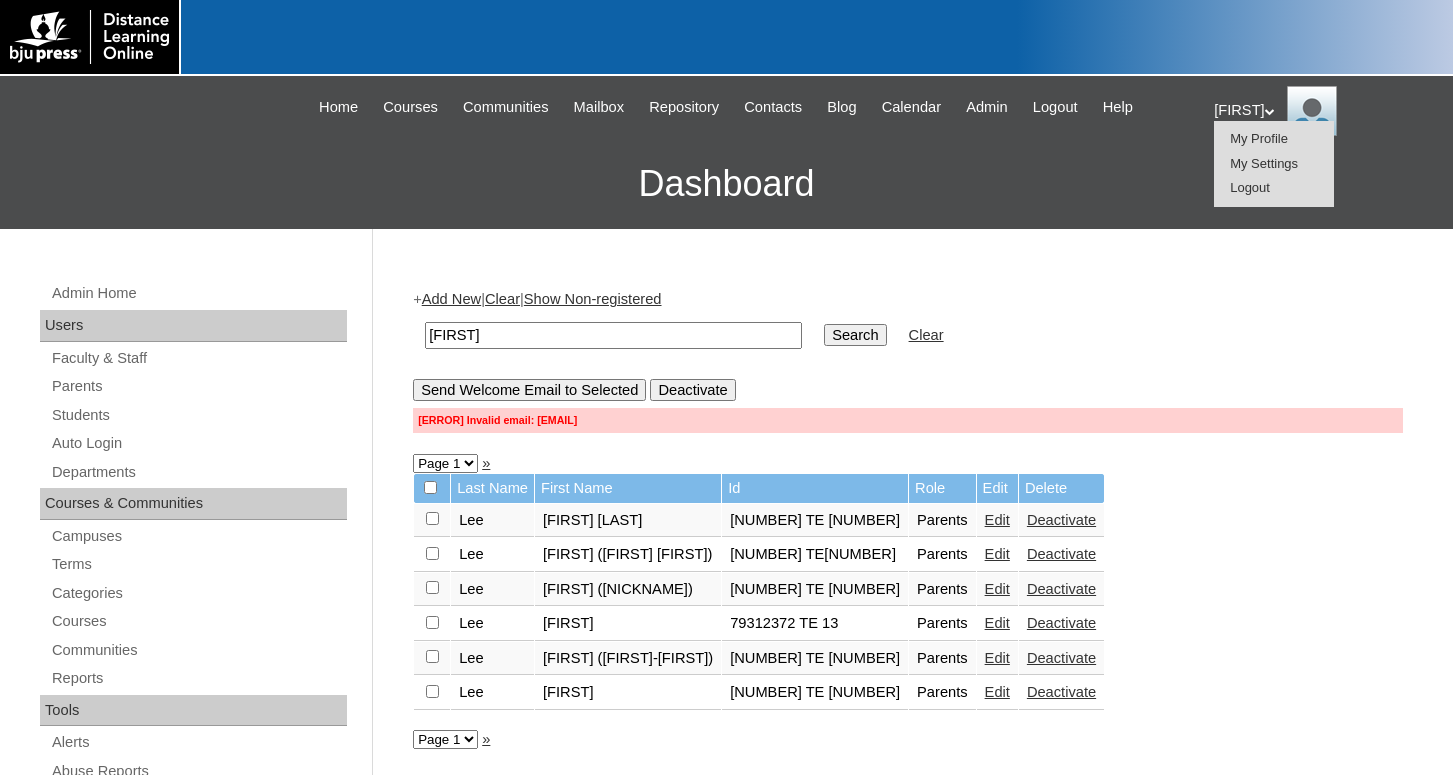 click on "Logout" at bounding box center [1250, 187] 